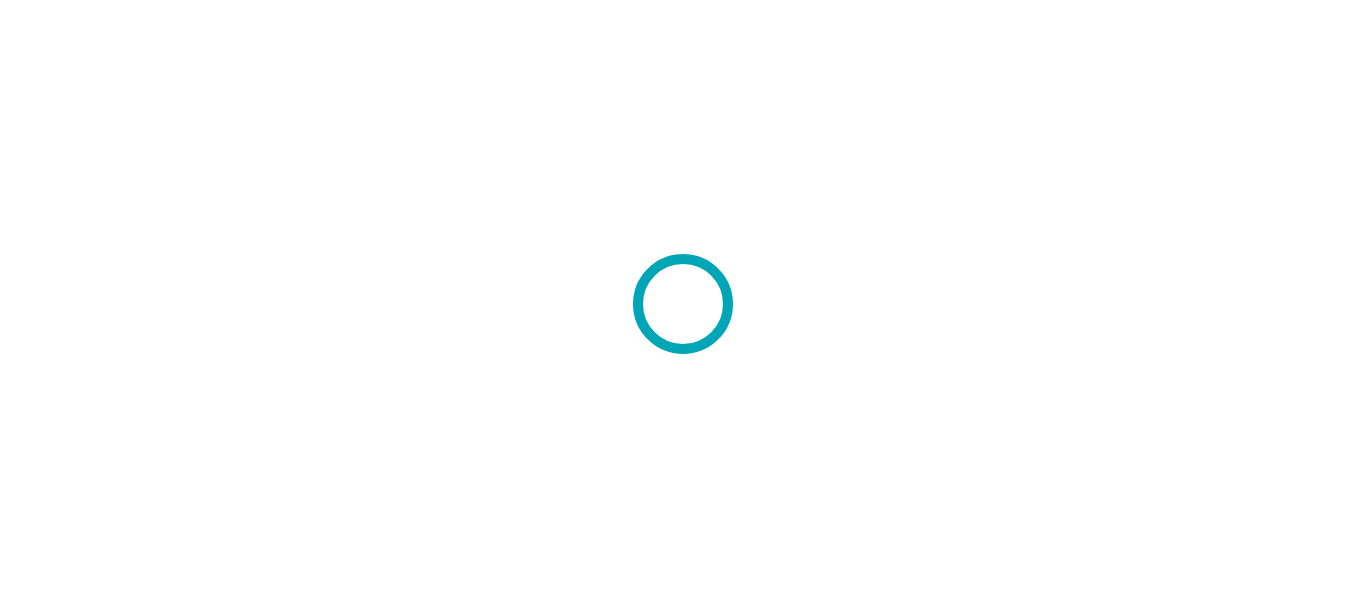 scroll, scrollTop: 0, scrollLeft: 0, axis: both 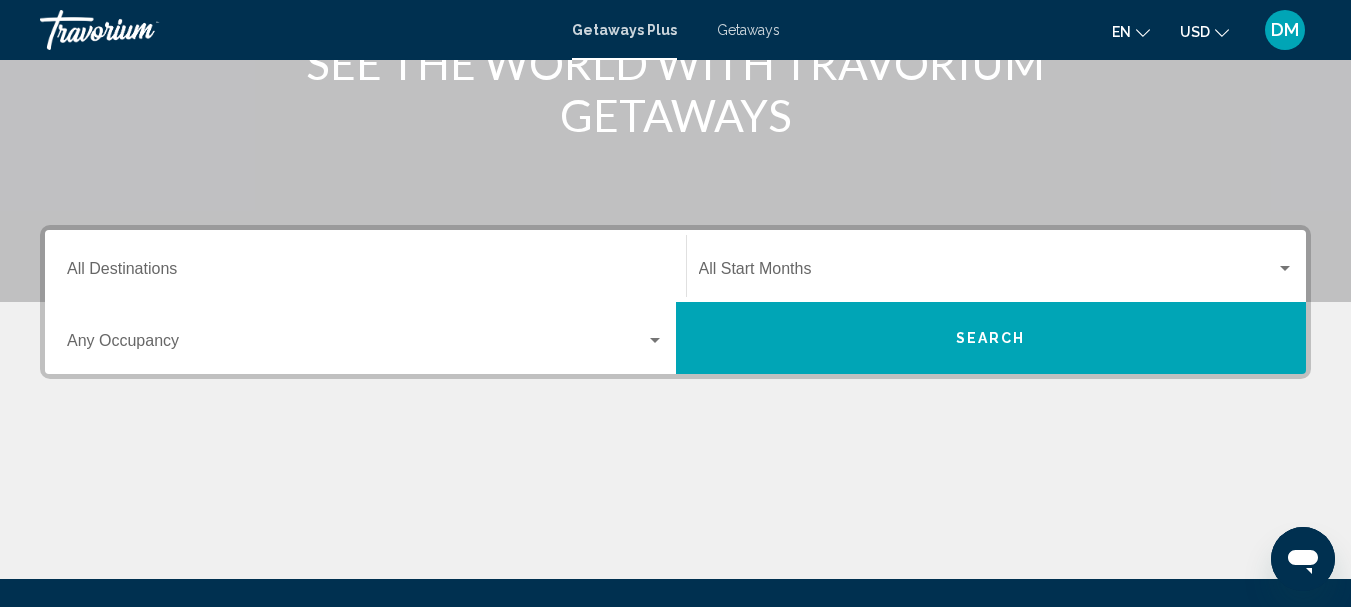 click on "Search" at bounding box center (991, 339) 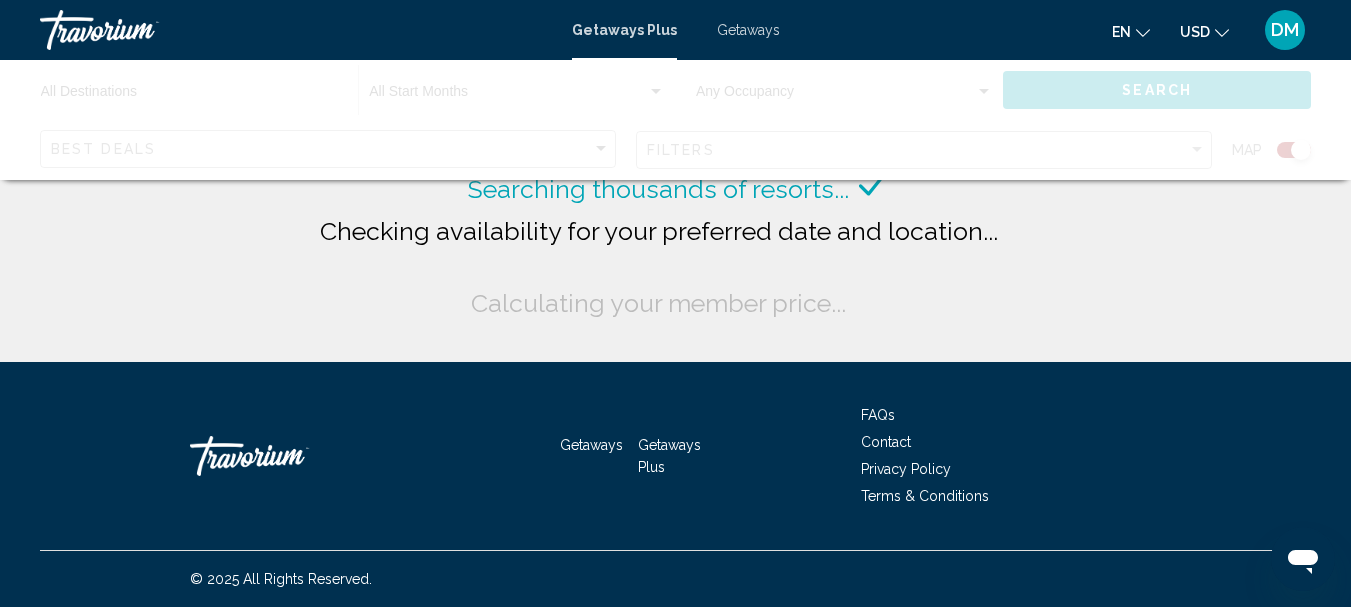 scroll, scrollTop: 0, scrollLeft: 0, axis: both 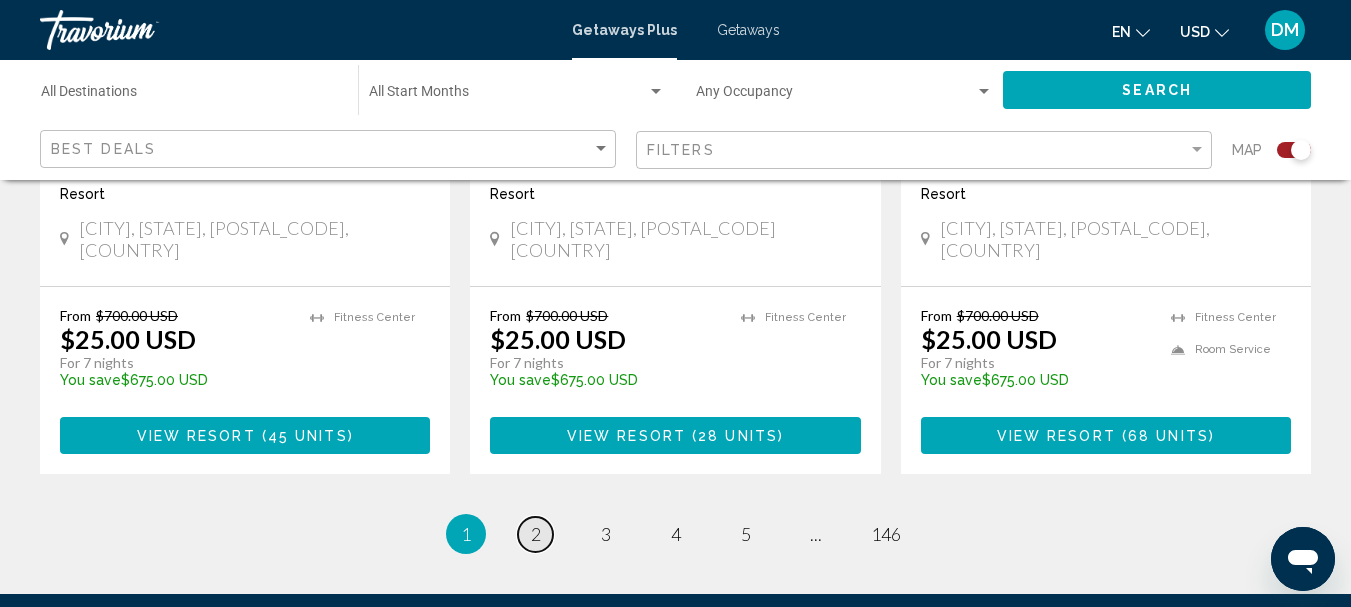 click on "2" at bounding box center (536, 534) 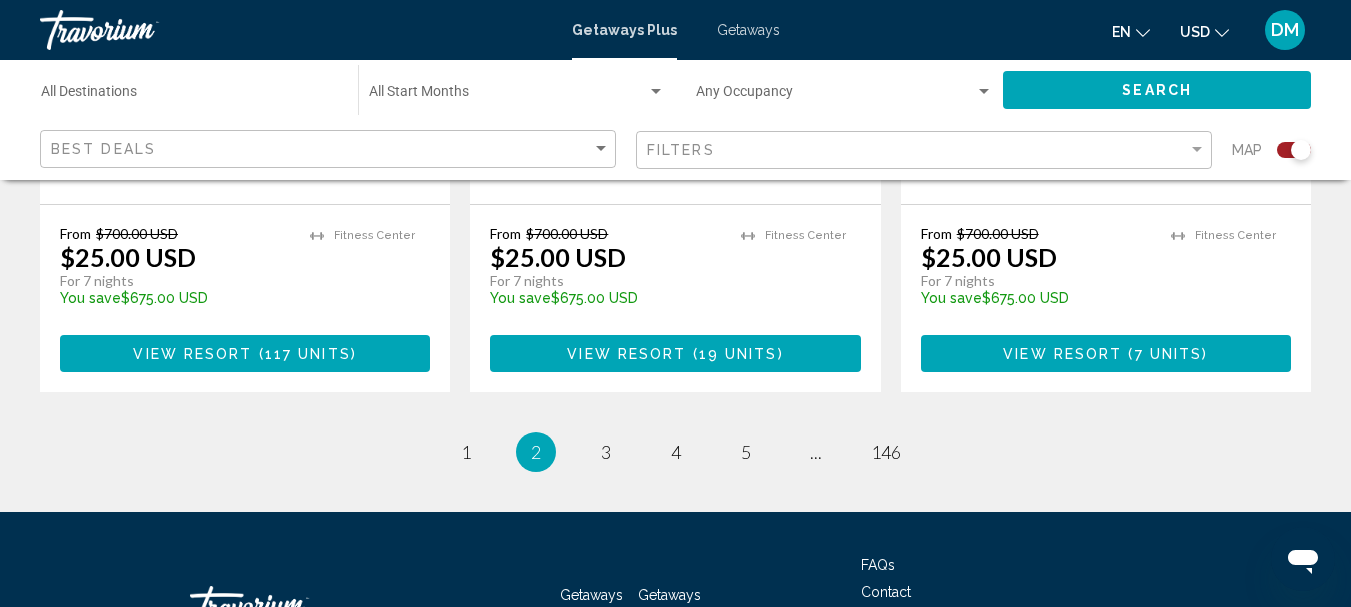 scroll, scrollTop: 3329, scrollLeft: 0, axis: vertical 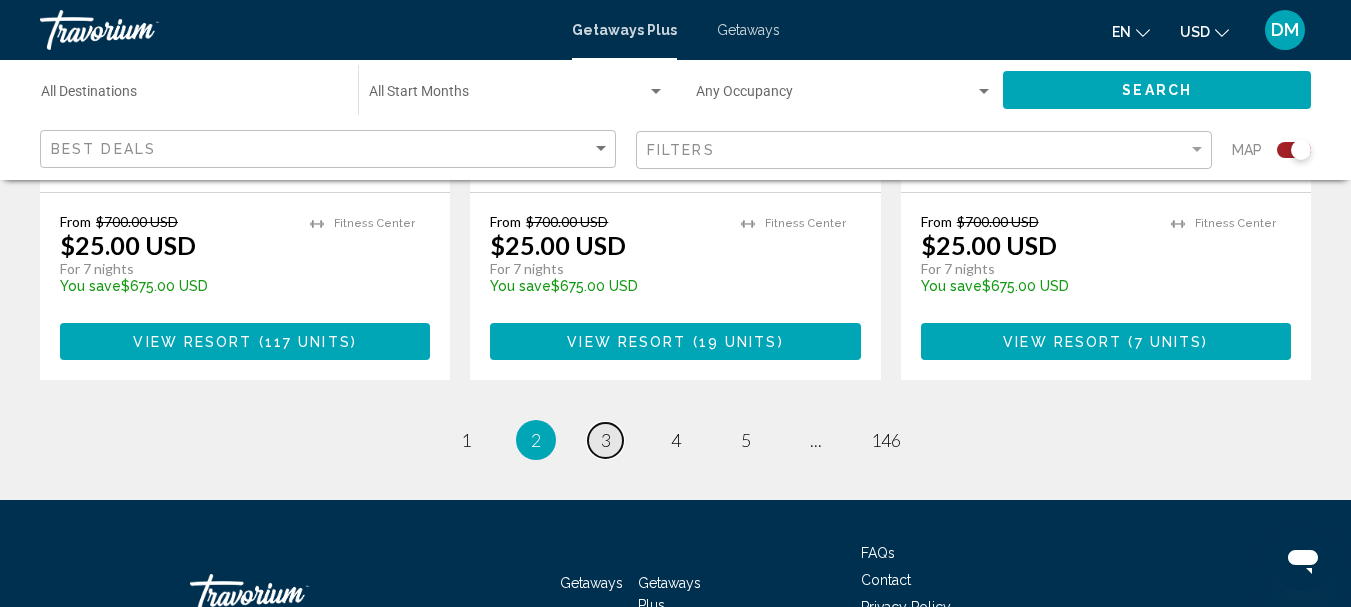 click on "3" at bounding box center (606, 440) 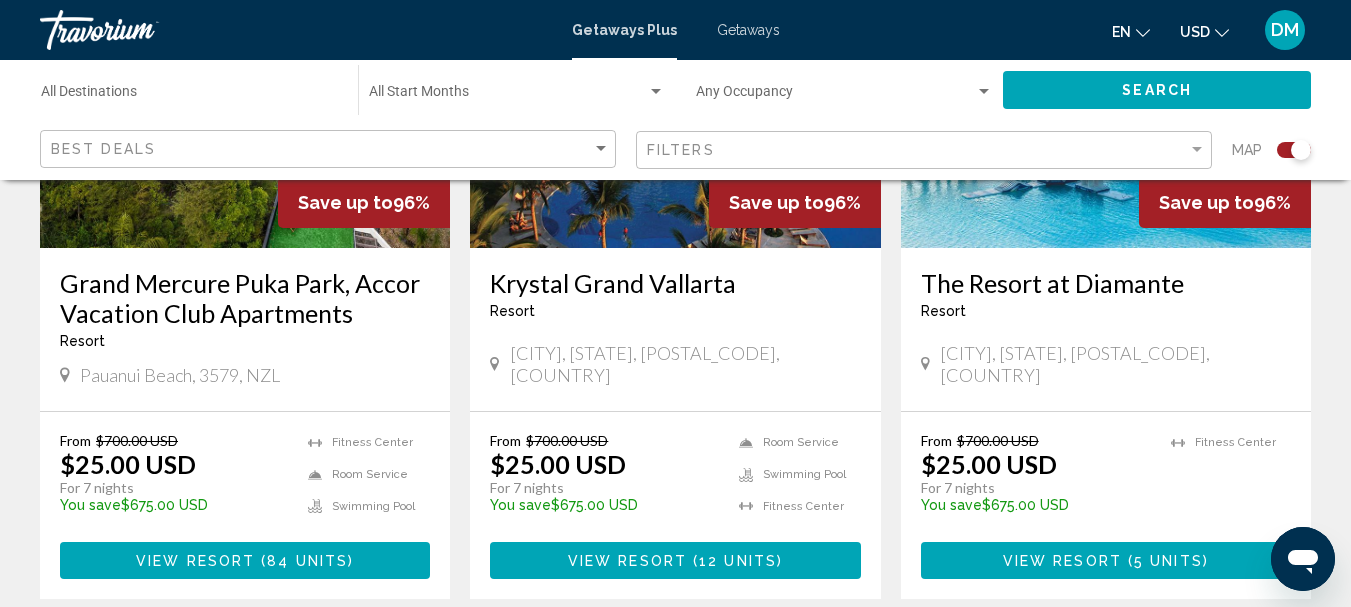scroll, scrollTop: 3256, scrollLeft: 0, axis: vertical 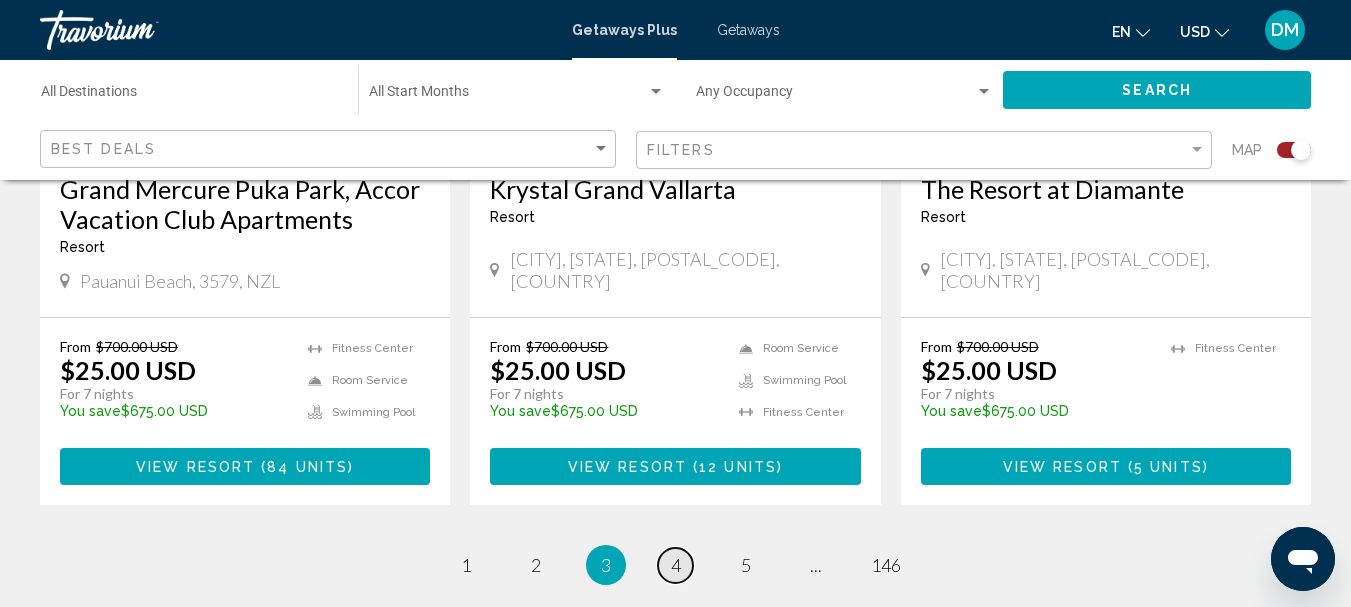 click on "page  4" at bounding box center (675, 565) 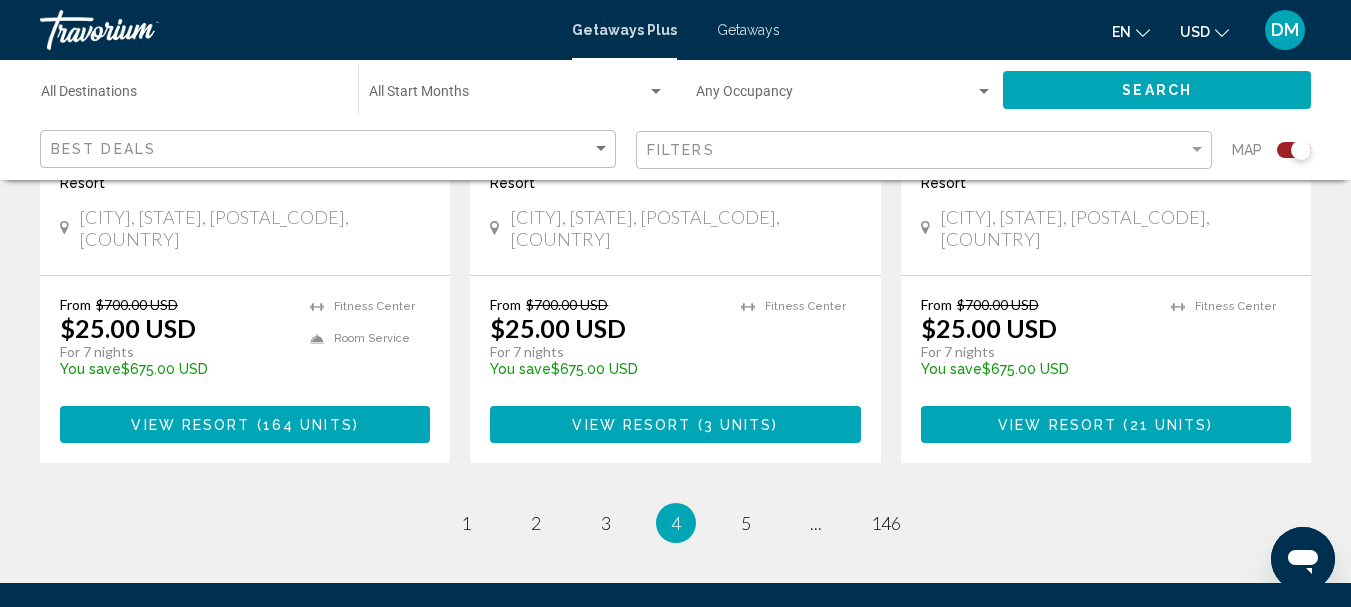 scroll, scrollTop: 3221, scrollLeft: 0, axis: vertical 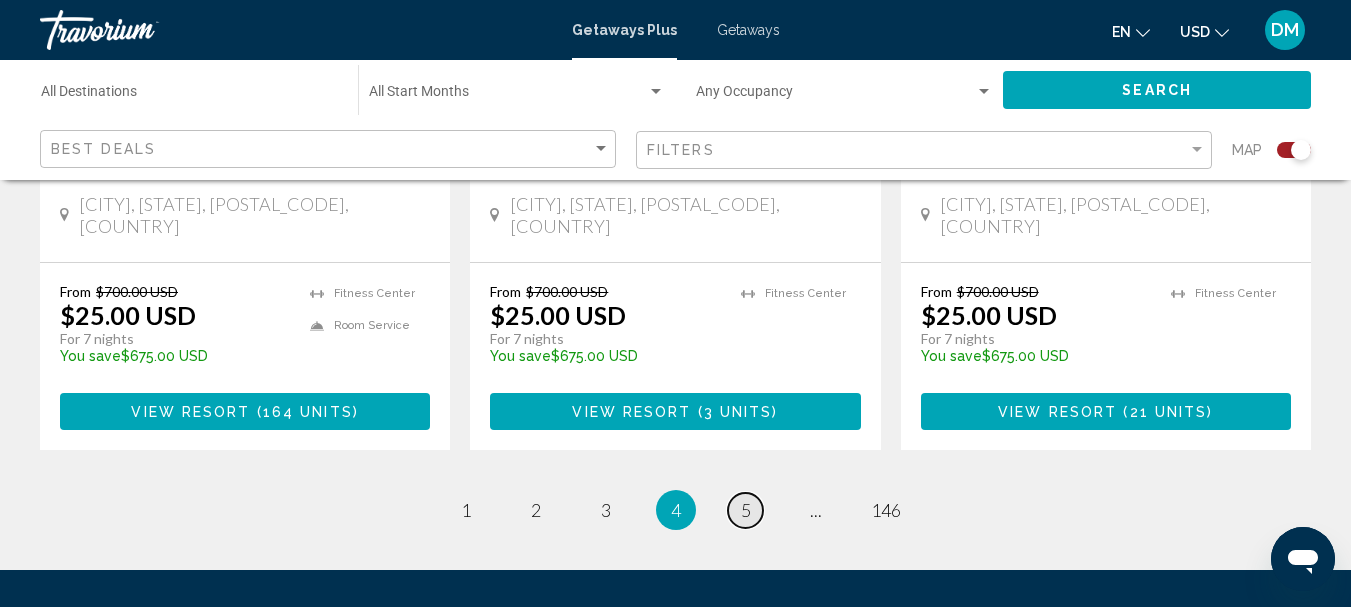 click on "5" at bounding box center [746, 510] 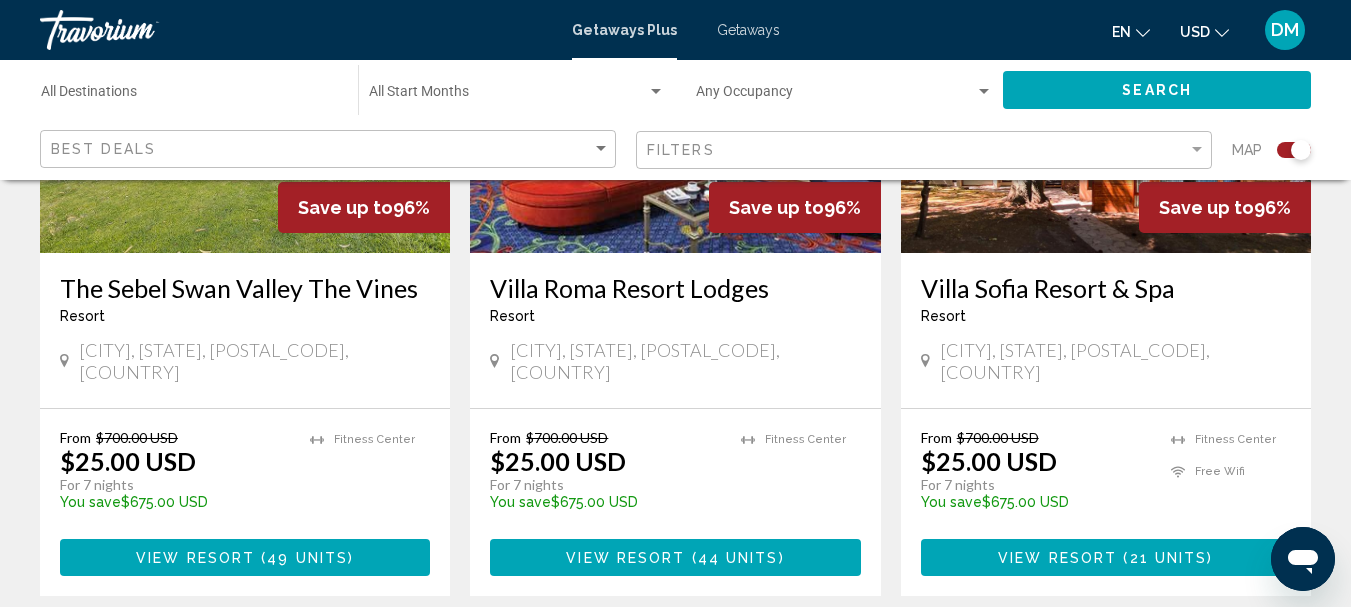 scroll, scrollTop: 3196, scrollLeft: 0, axis: vertical 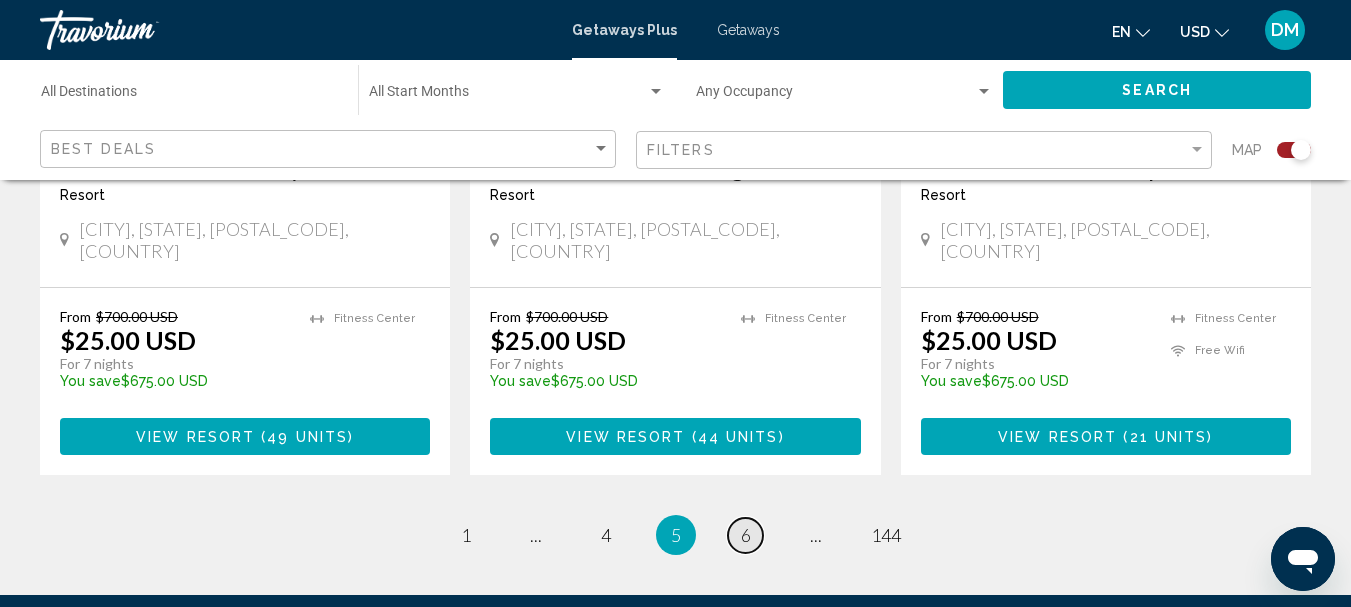 click on "6" at bounding box center [746, 535] 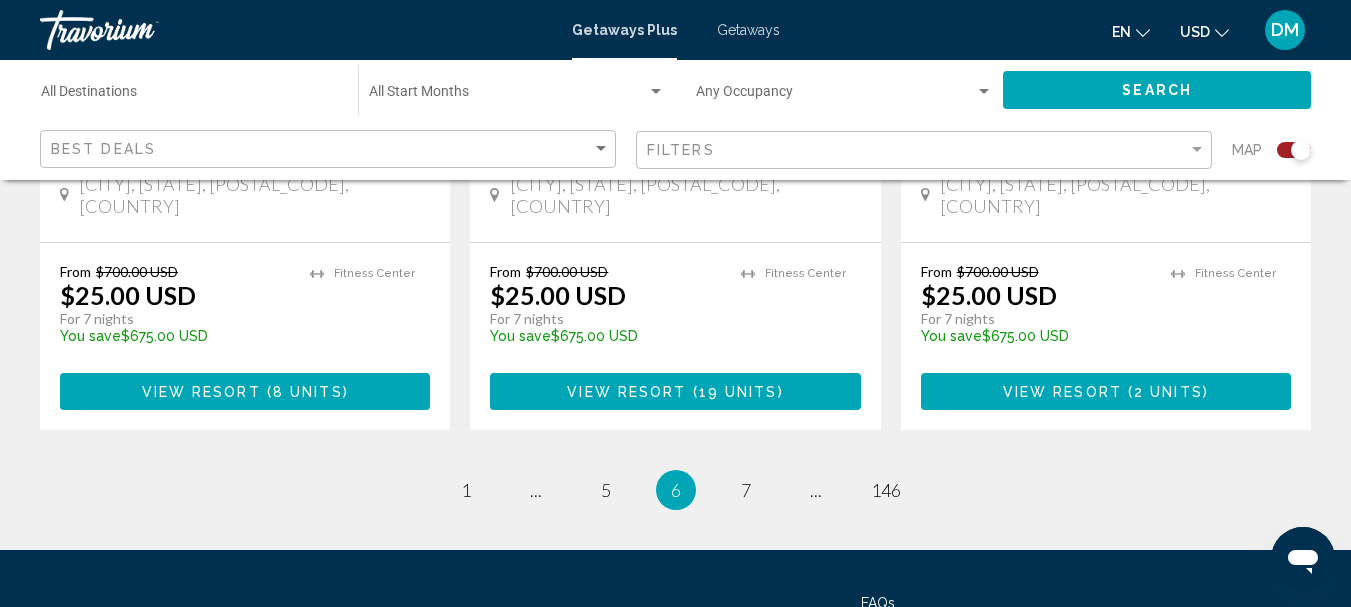 scroll, scrollTop: 3355, scrollLeft: 0, axis: vertical 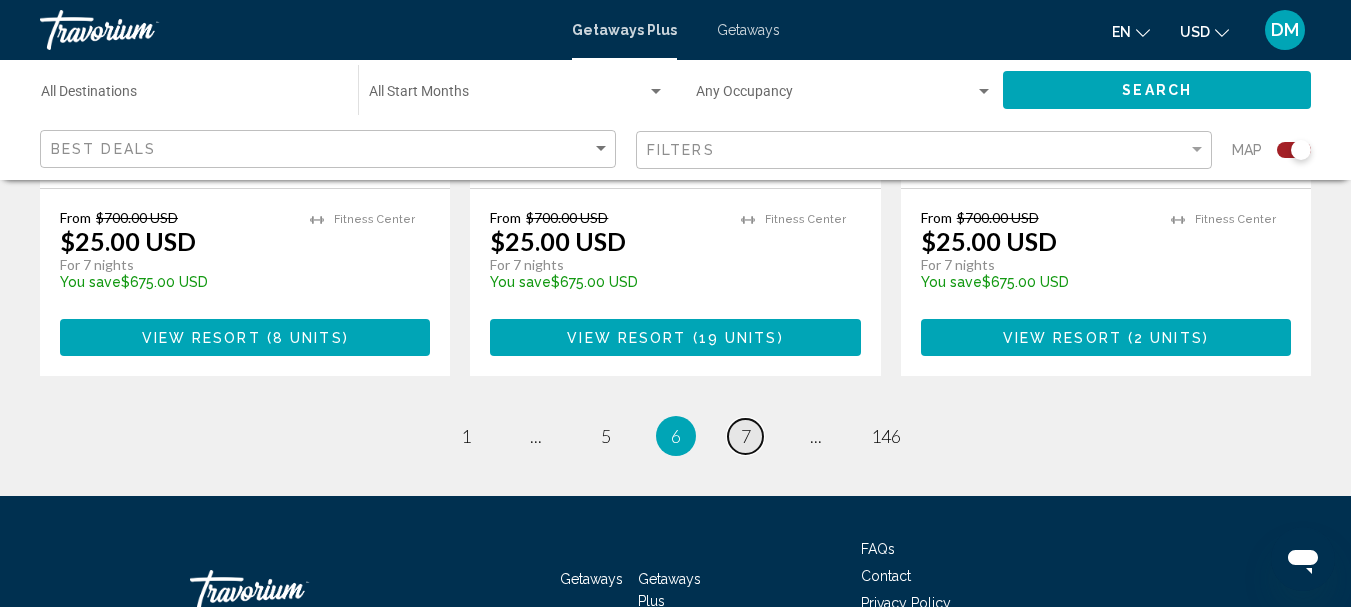 click on "7" at bounding box center [746, 436] 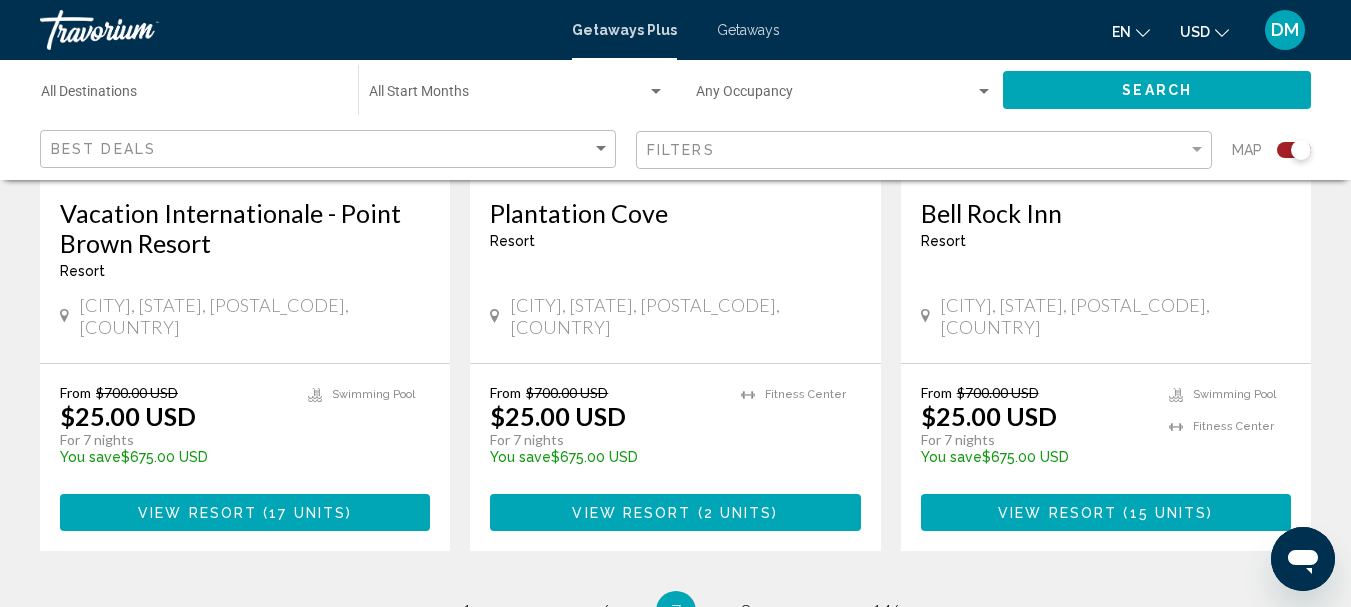 scroll, scrollTop: 3212, scrollLeft: 0, axis: vertical 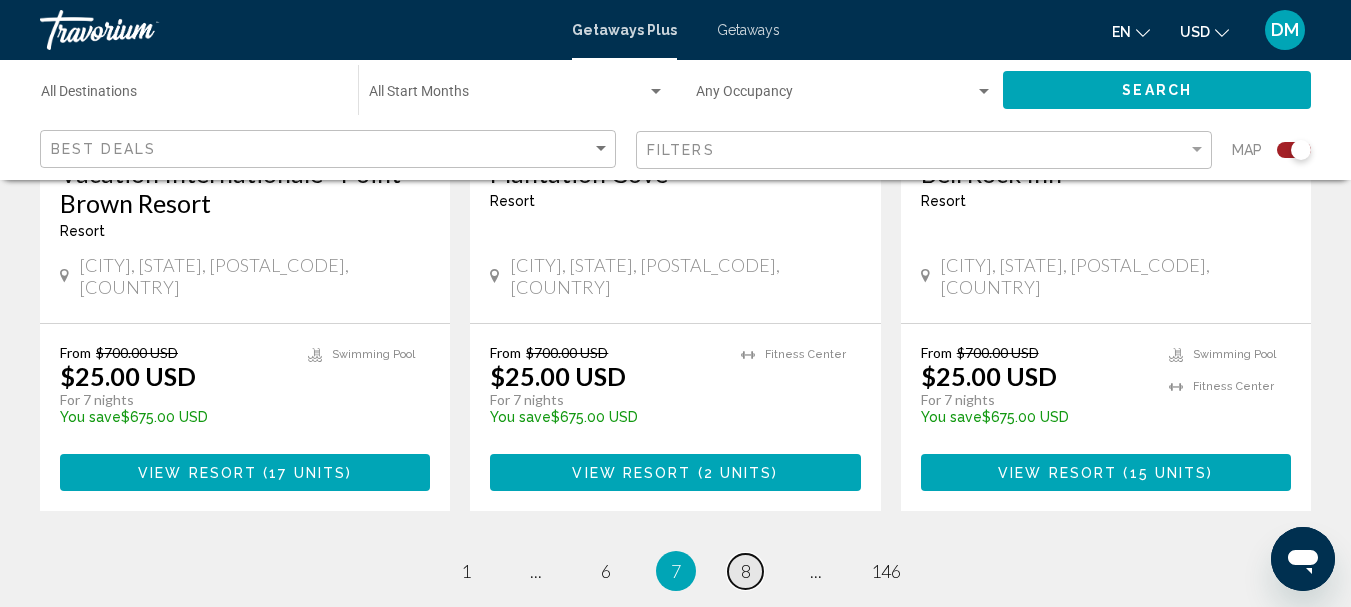 click on "8" at bounding box center [746, 571] 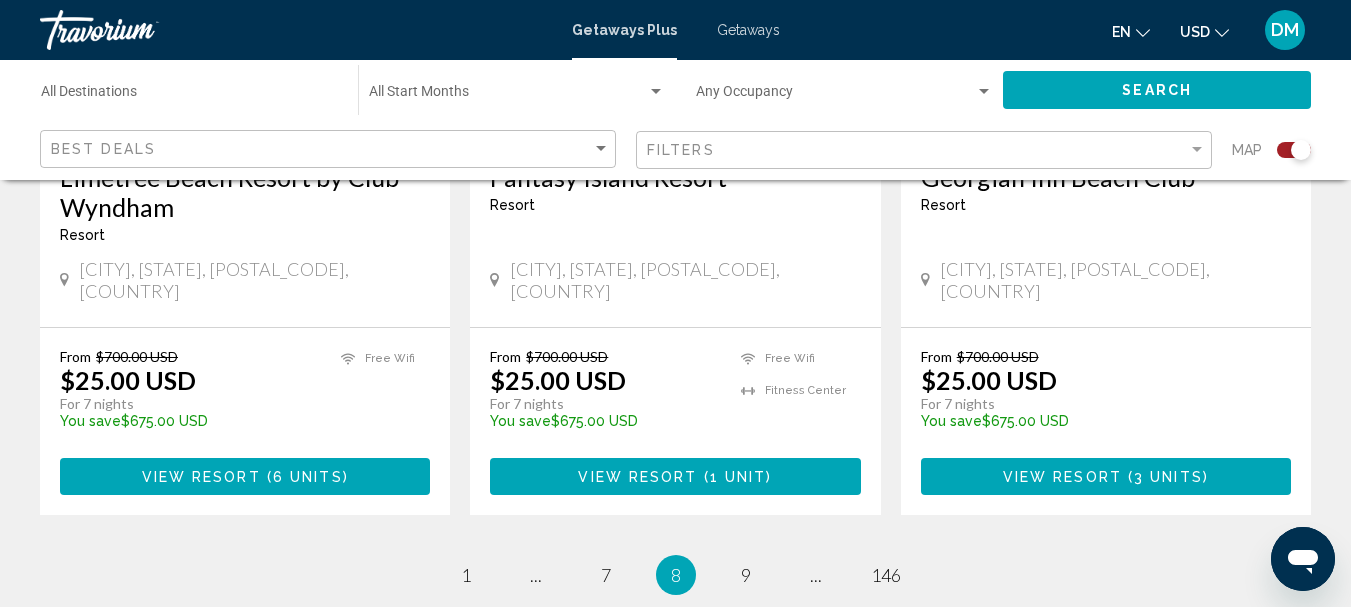 scroll, scrollTop: 3319, scrollLeft: 0, axis: vertical 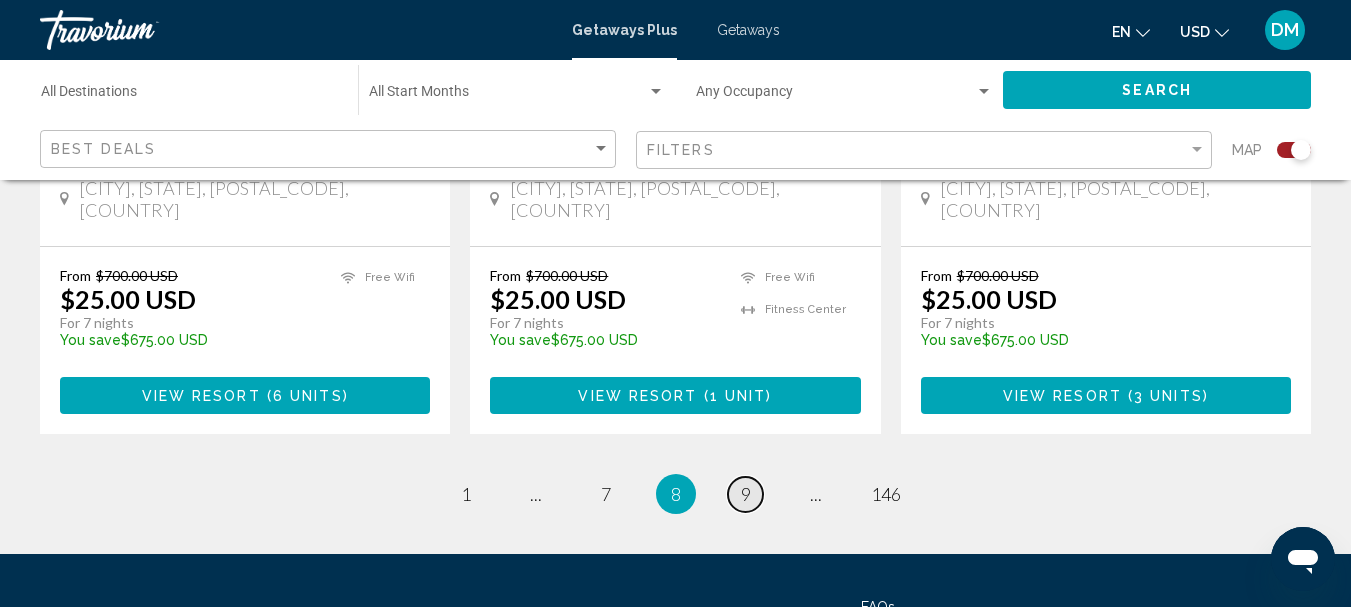 click on "9" at bounding box center [746, 494] 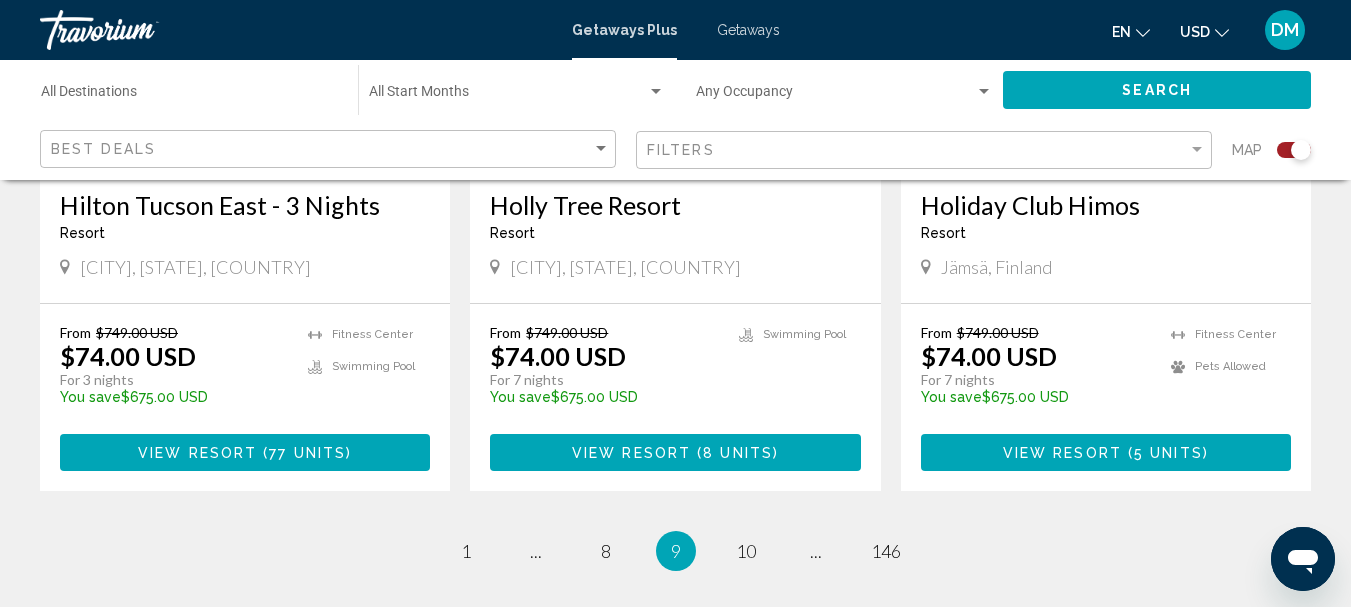 scroll, scrollTop: 3222, scrollLeft: 0, axis: vertical 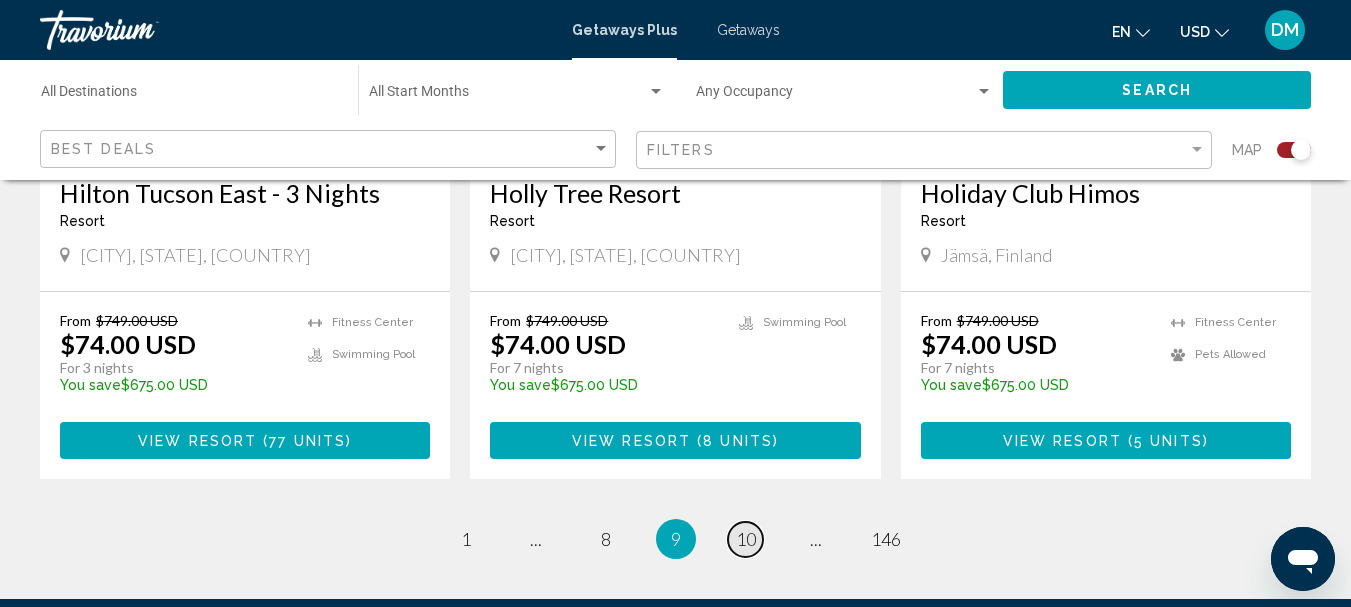 click on "10" at bounding box center [746, 539] 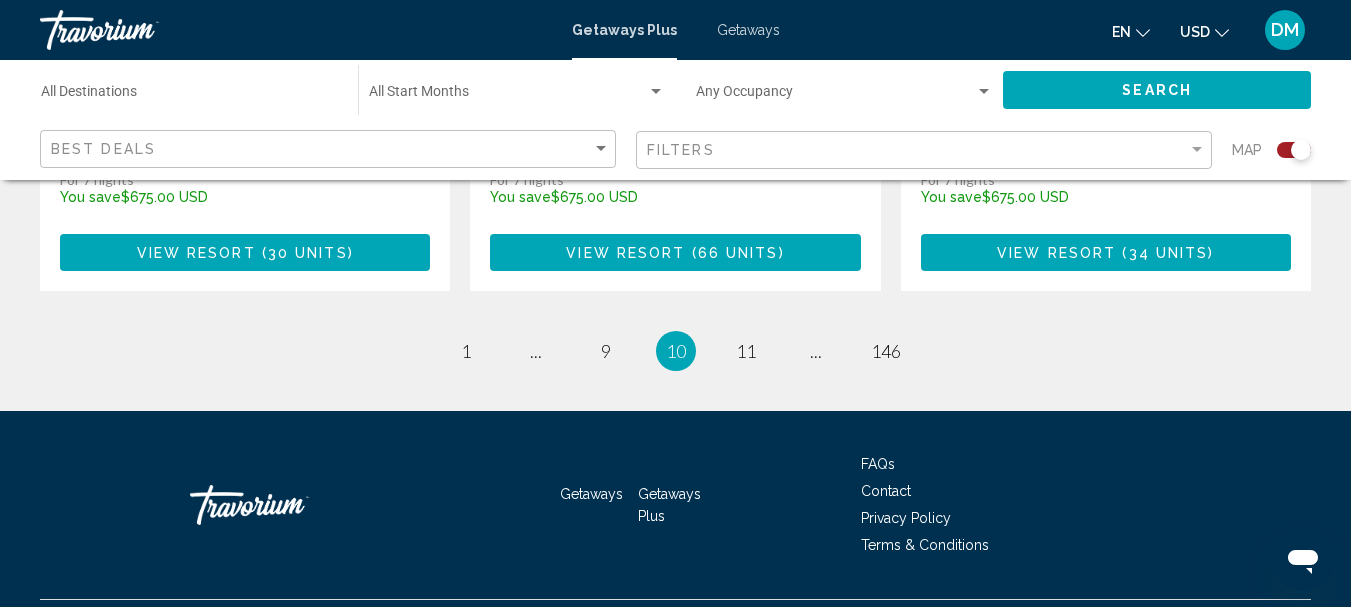 scroll, scrollTop: 3339, scrollLeft: 0, axis: vertical 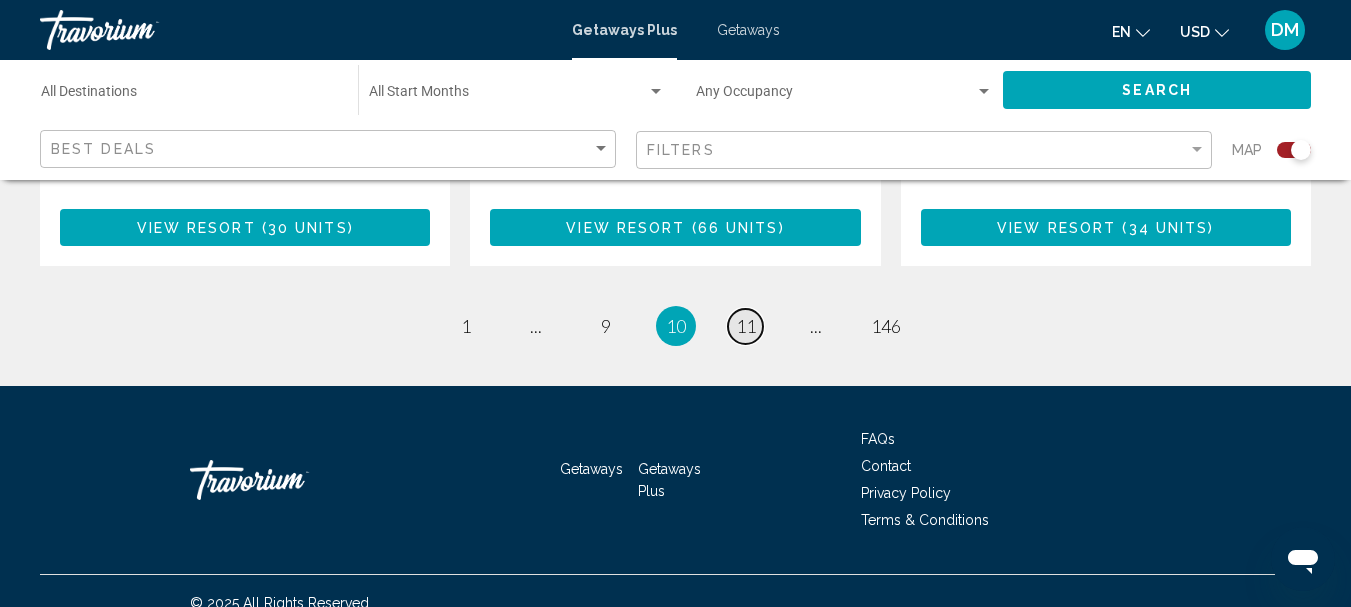 click on "11" at bounding box center [746, 326] 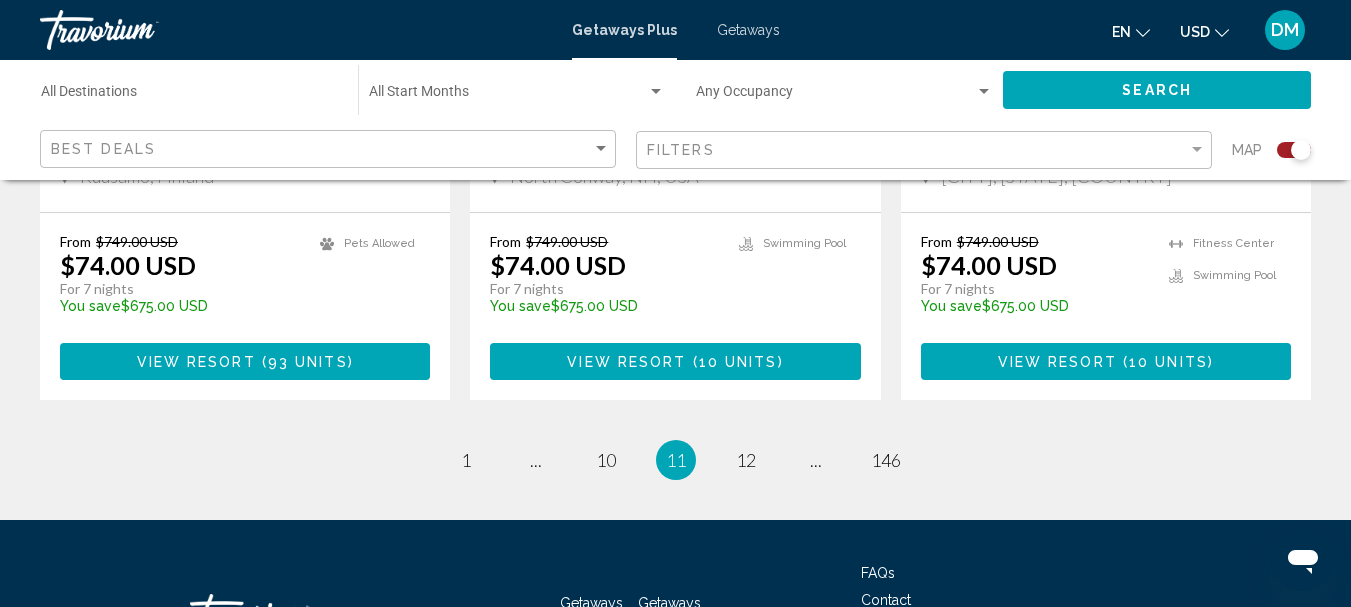 scroll, scrollTop: 3247, scrollLeft: 0, axis: vertical 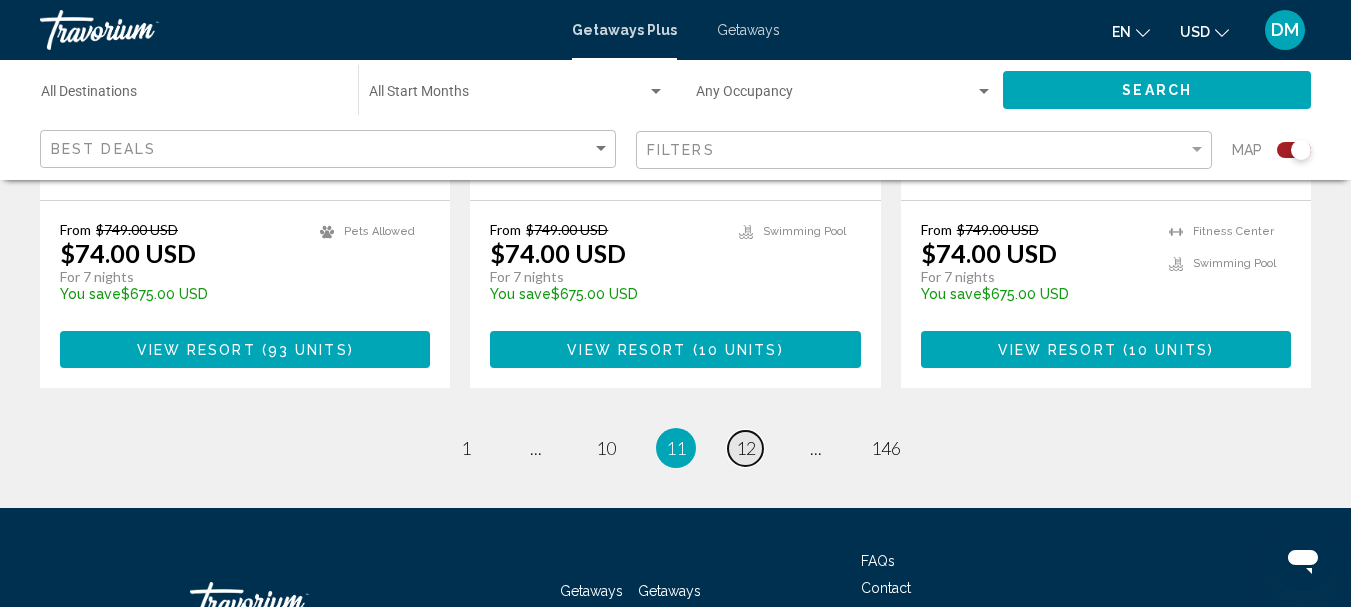 click on "12" at bounding box center (746, 448) 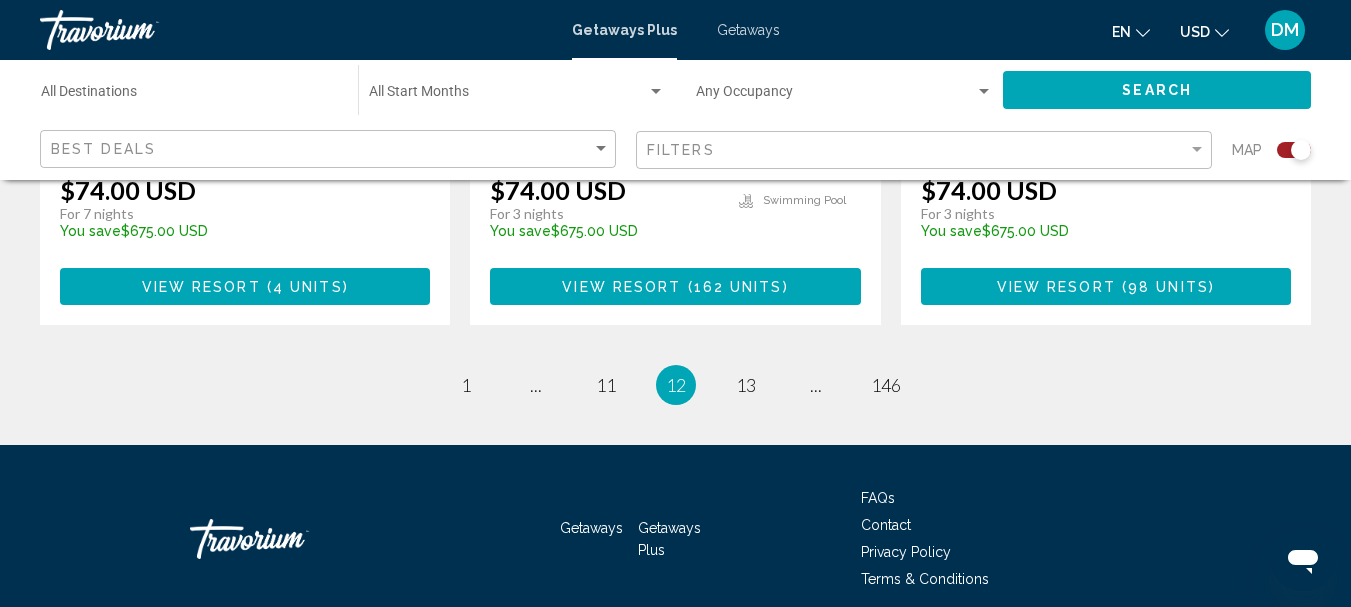 scroll, scrollTop: 3354, scrollLeft: 0, axis: vertical 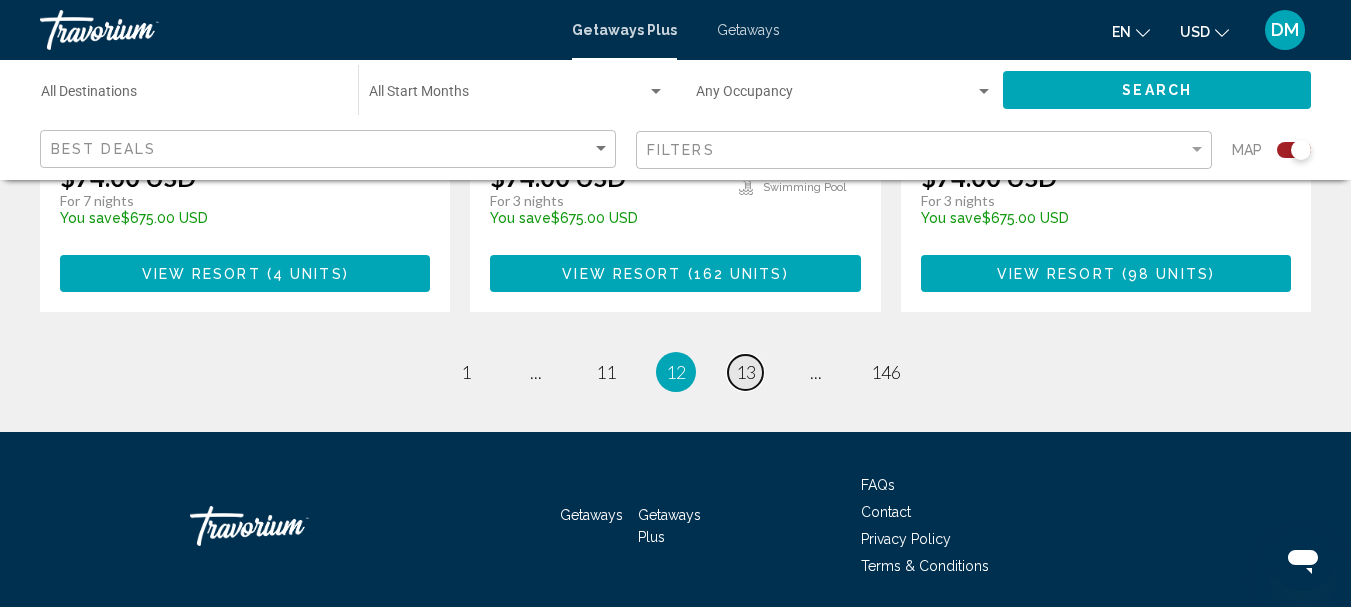 click on "13" at bounding box center [746, 372] 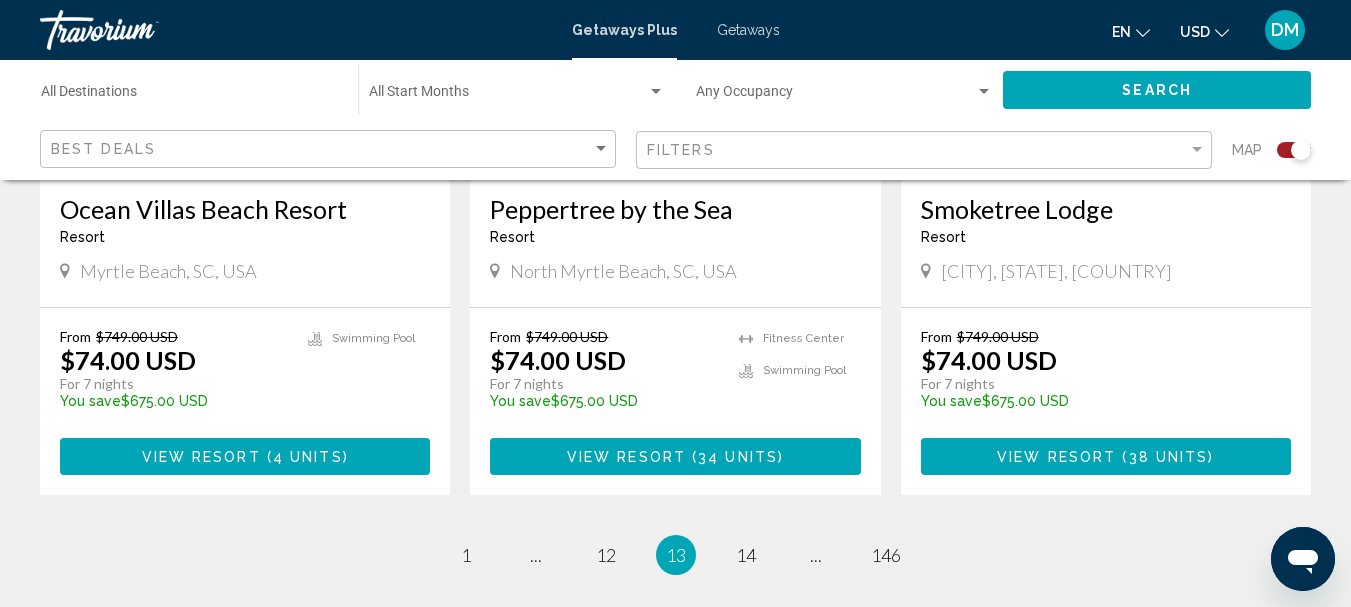 scroll, scrollTop: 3167, scrollLeft: 0, axis: vertical 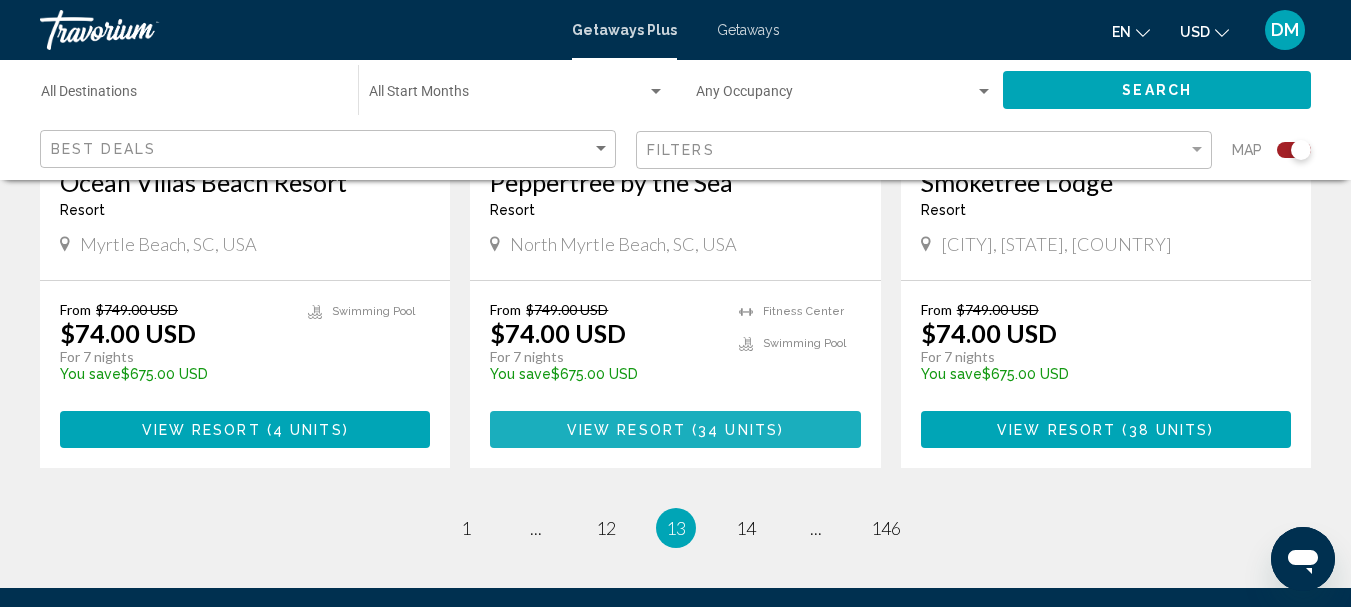 click on "View Resort" at bounding box center [626, 430] 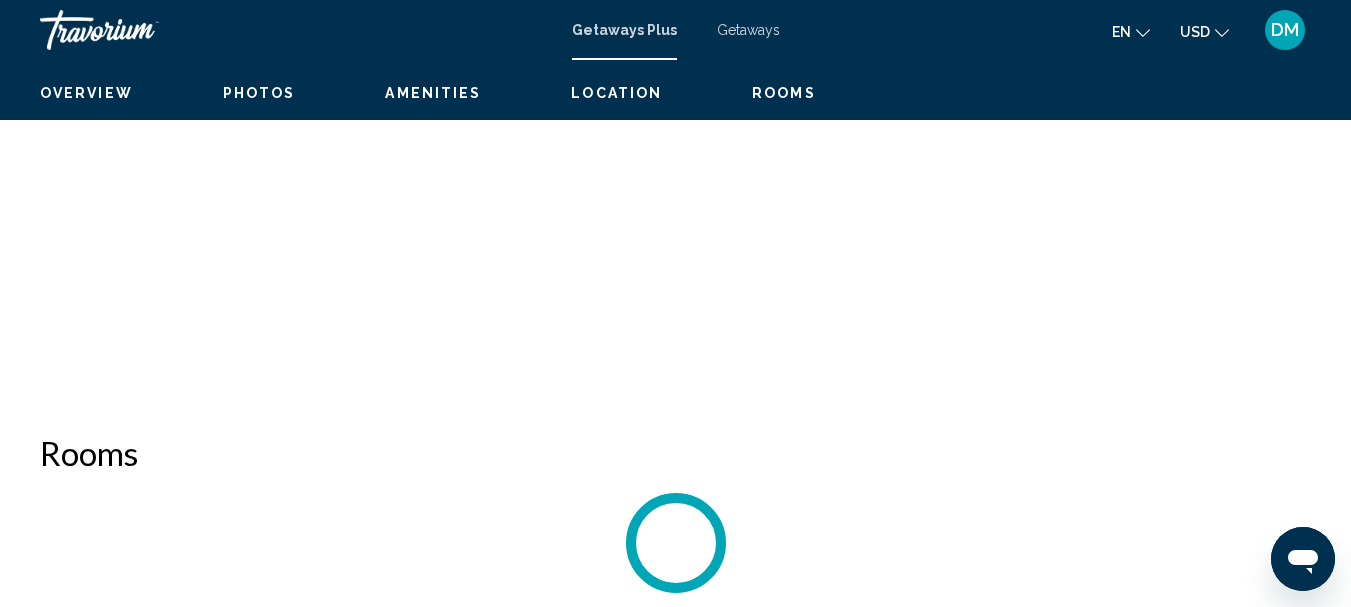 scroll, scrollTop: 232, scrollLeft: 0, axis: vertical 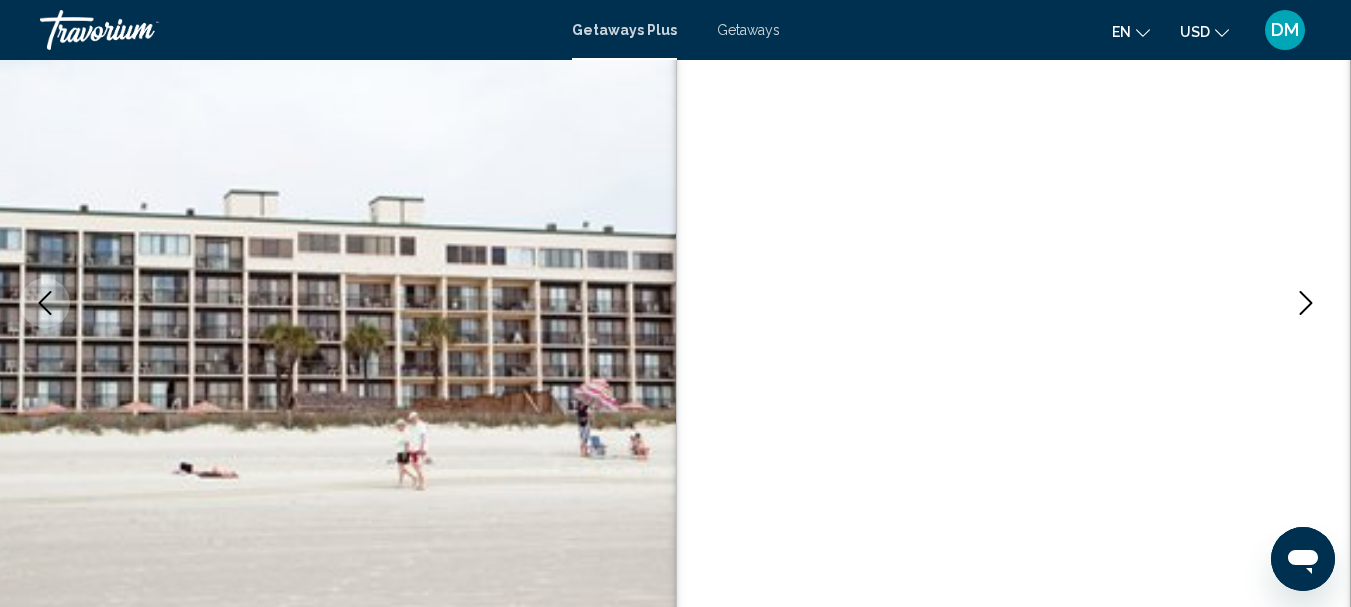 click 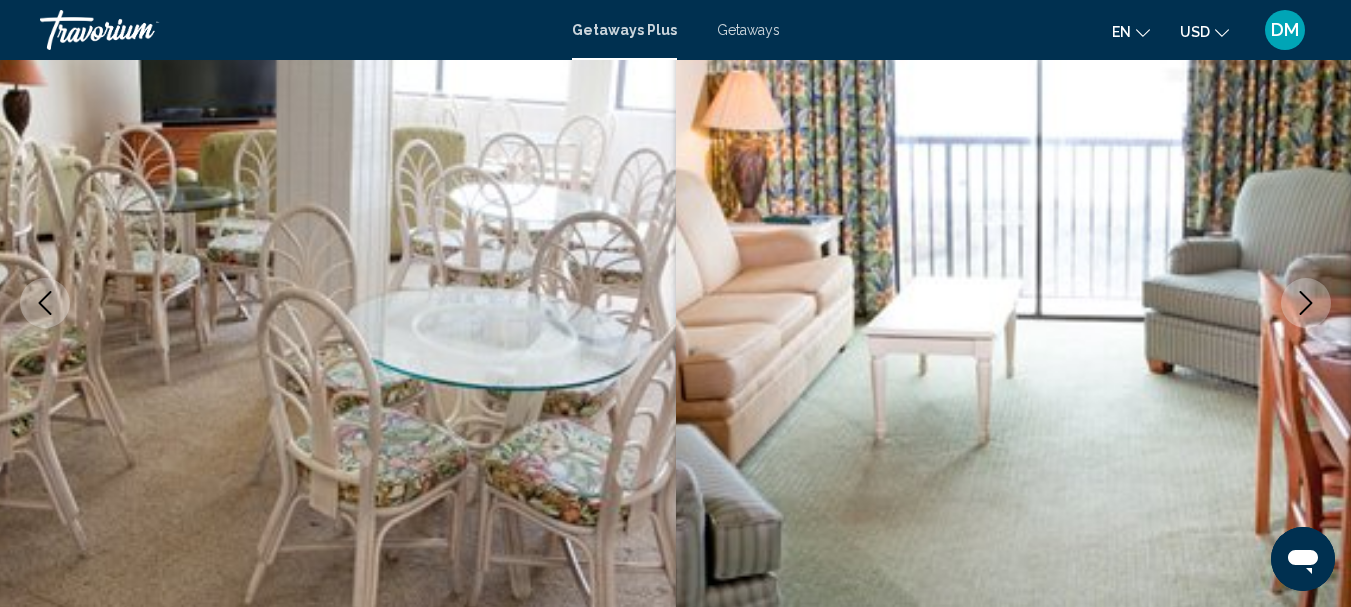 click 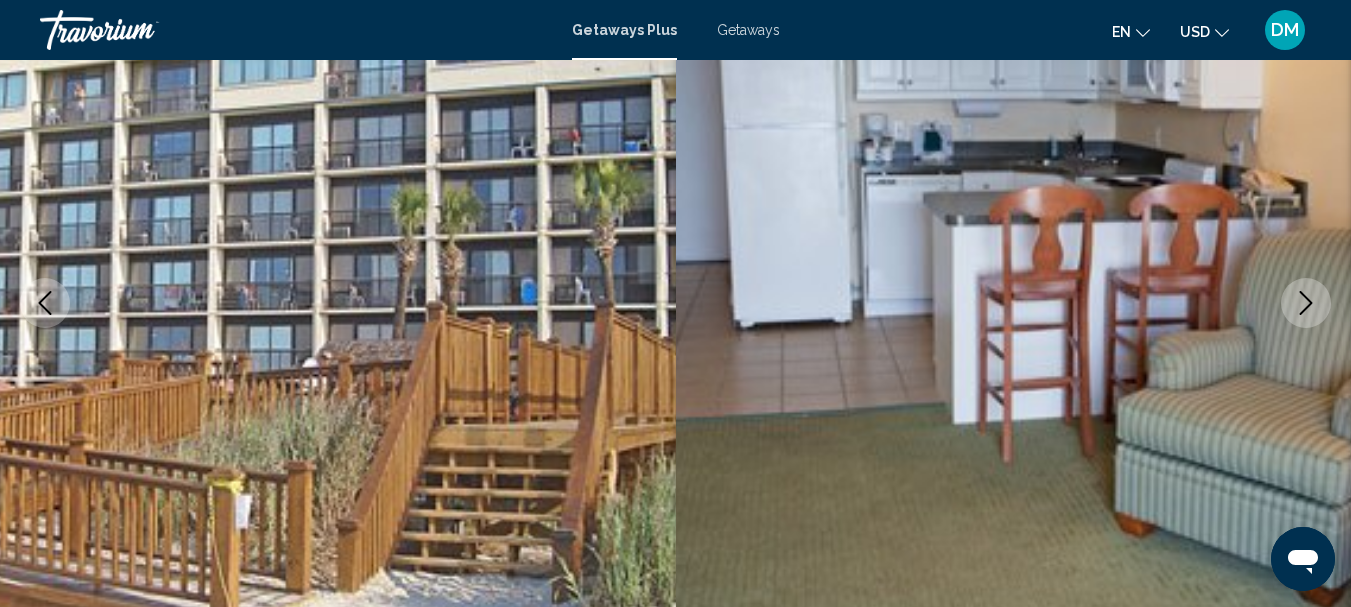 click 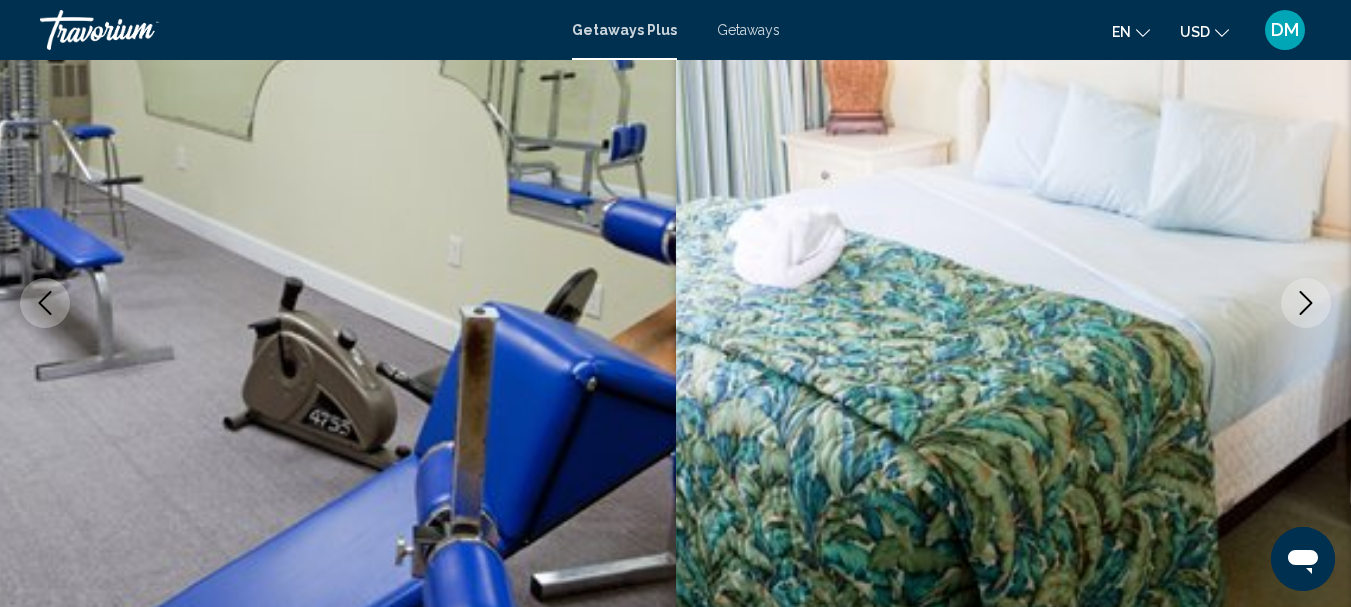 click 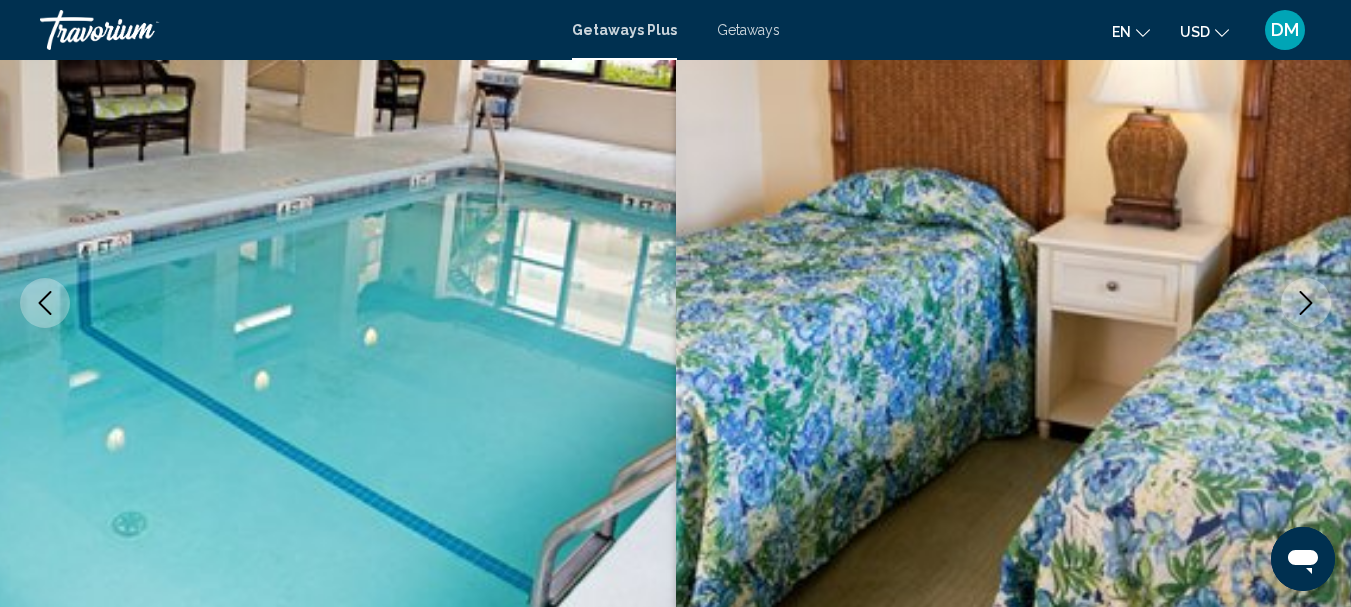 click 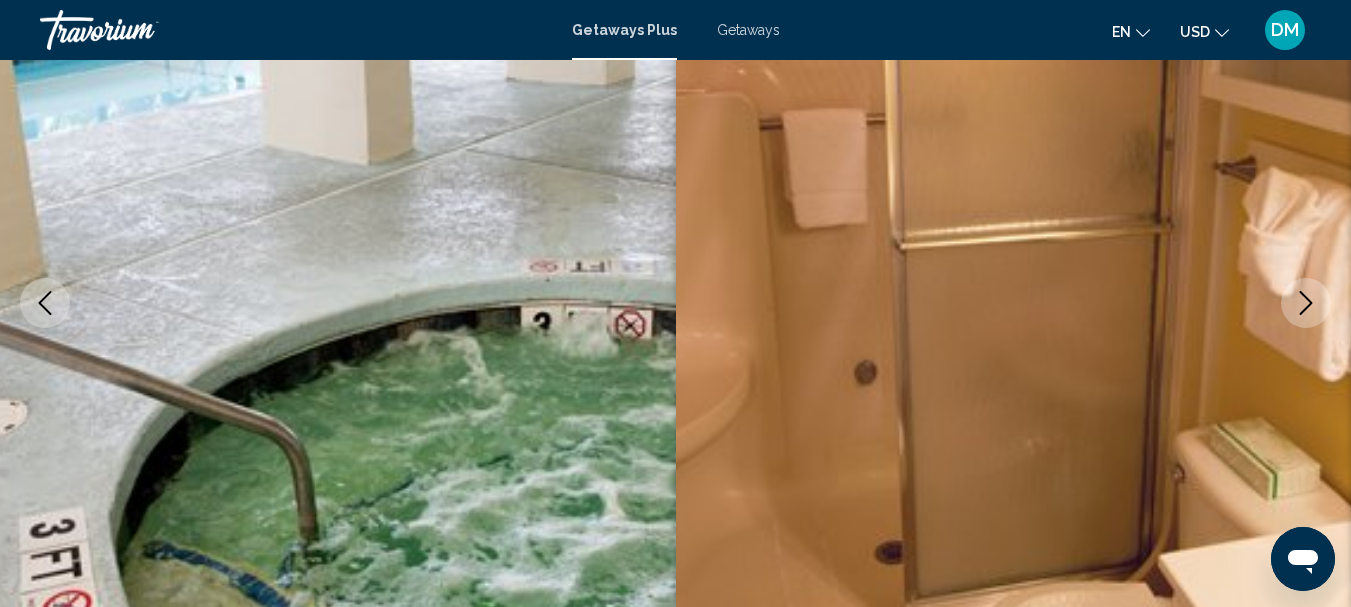 click 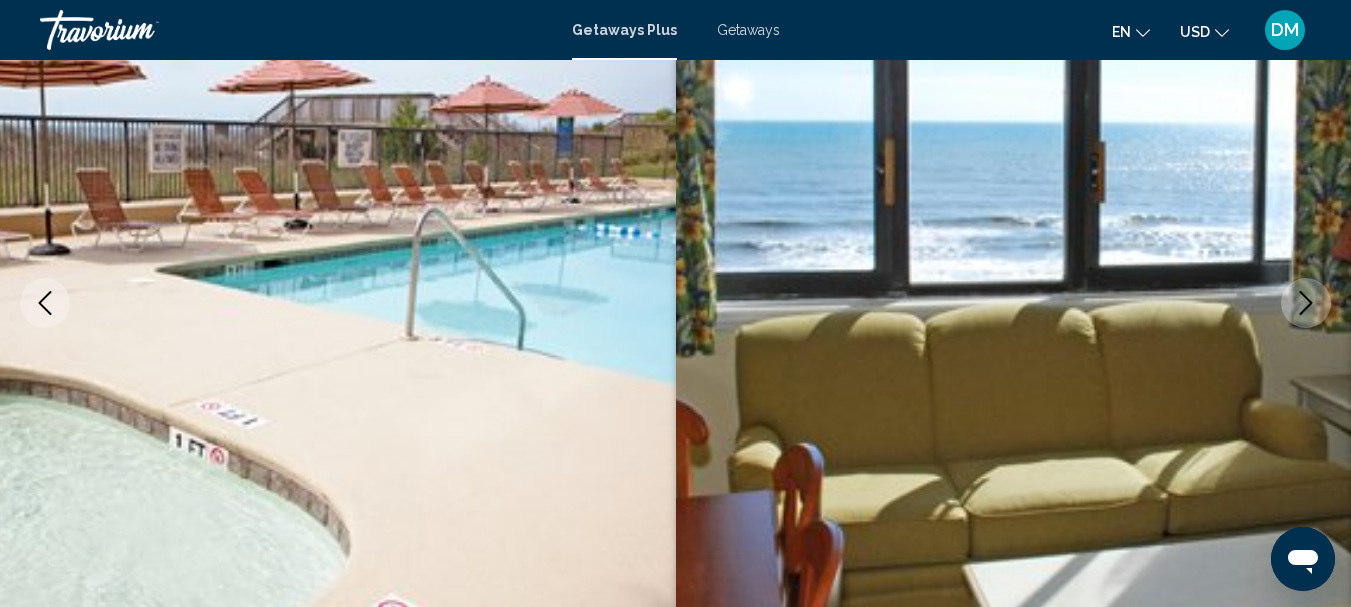 click 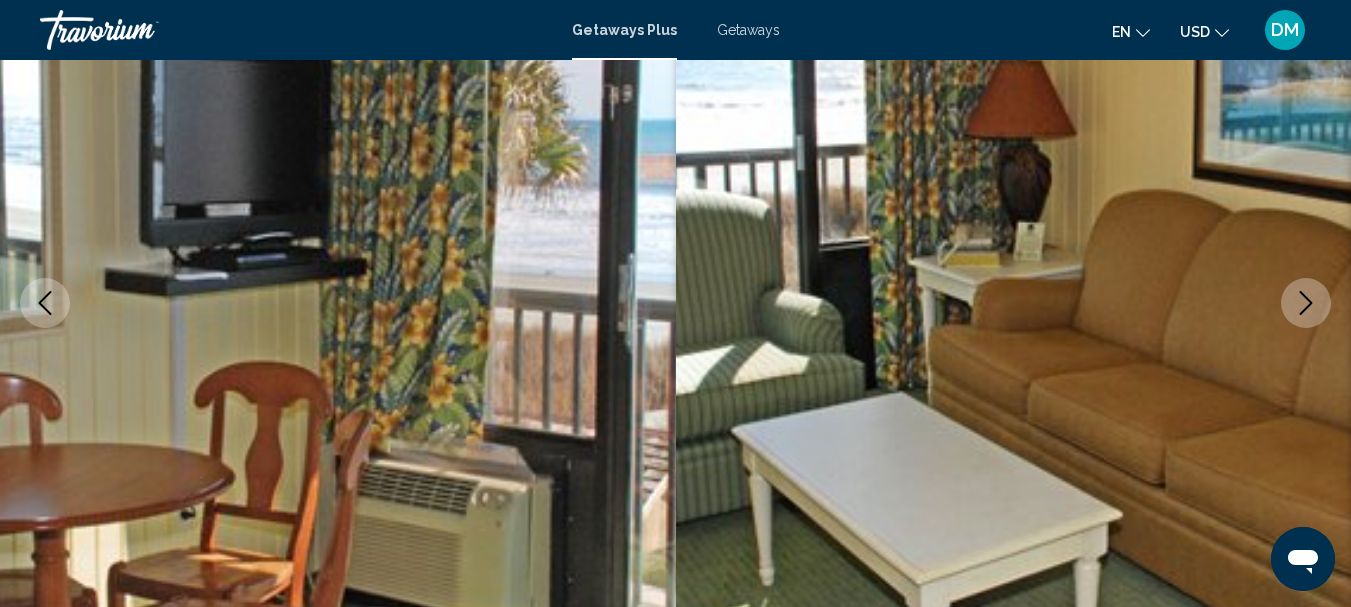 click 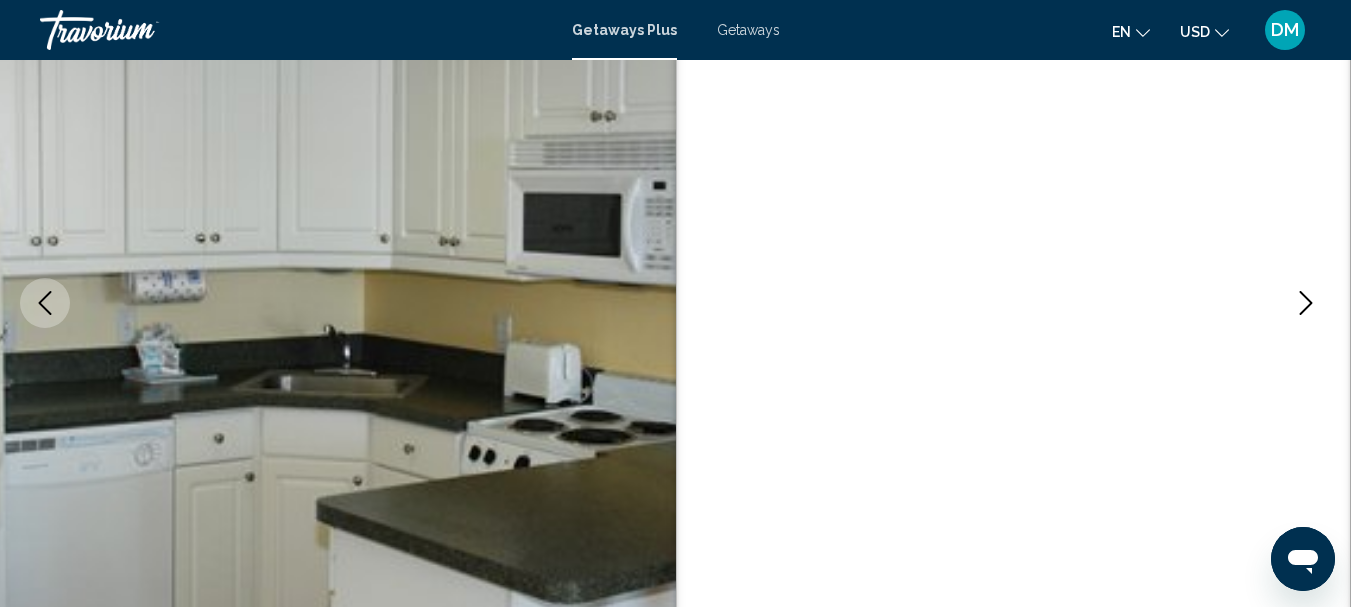 click 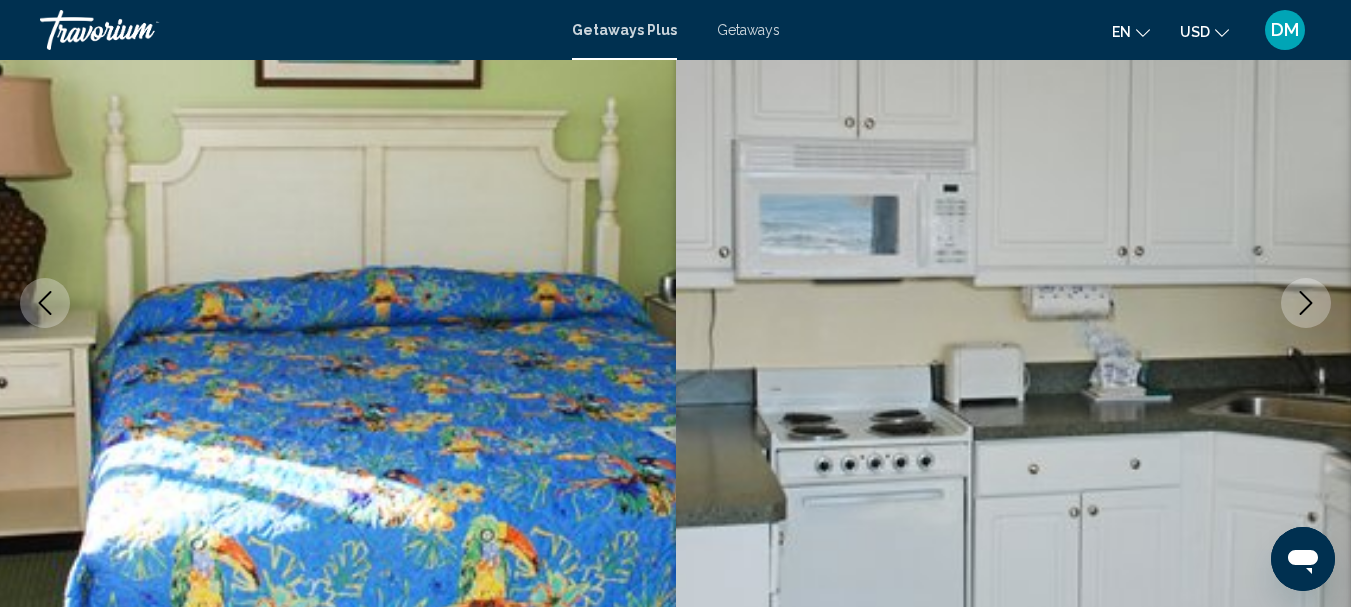 click 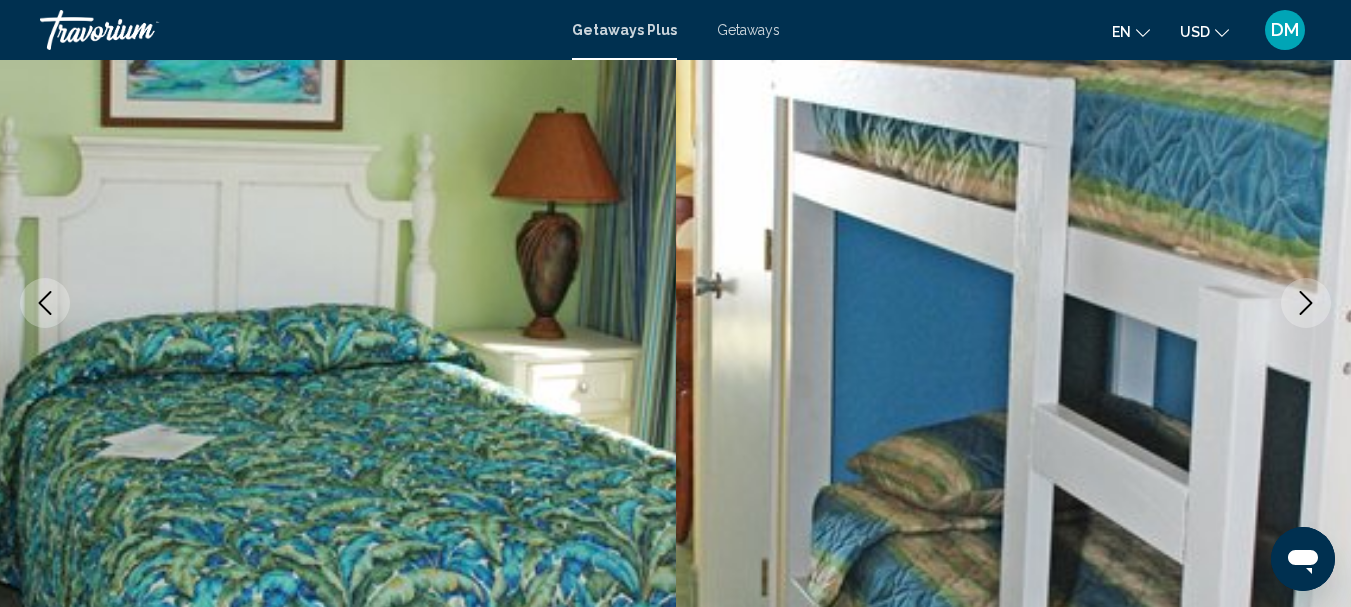click 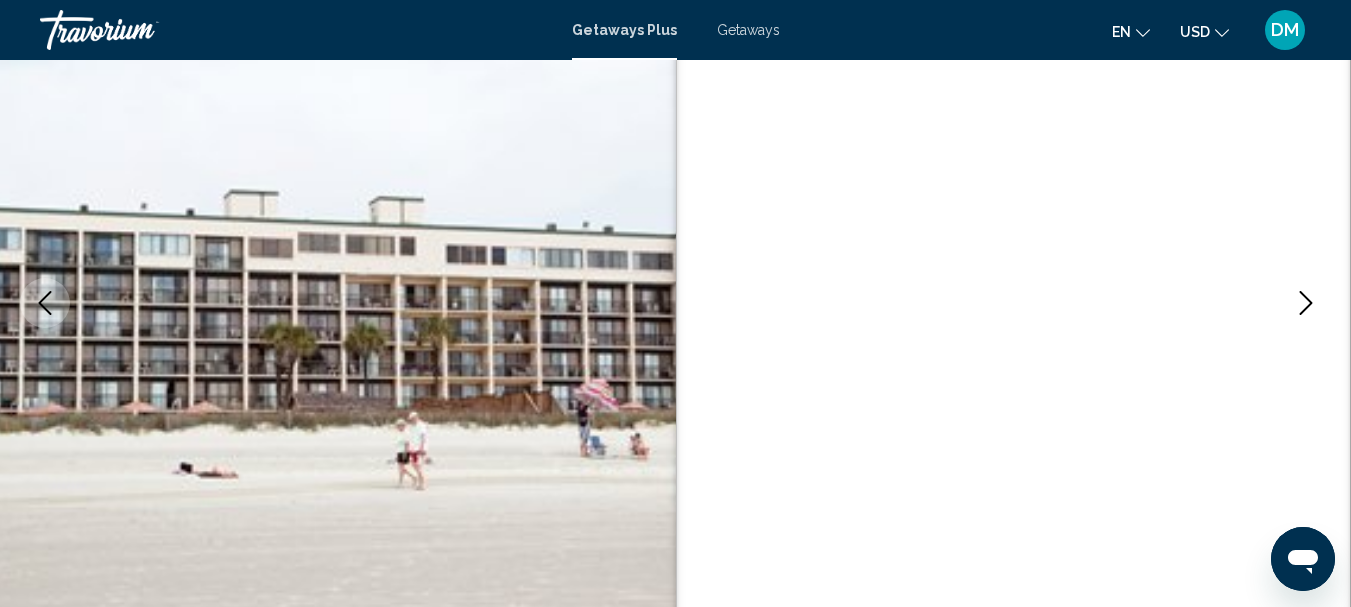 click 